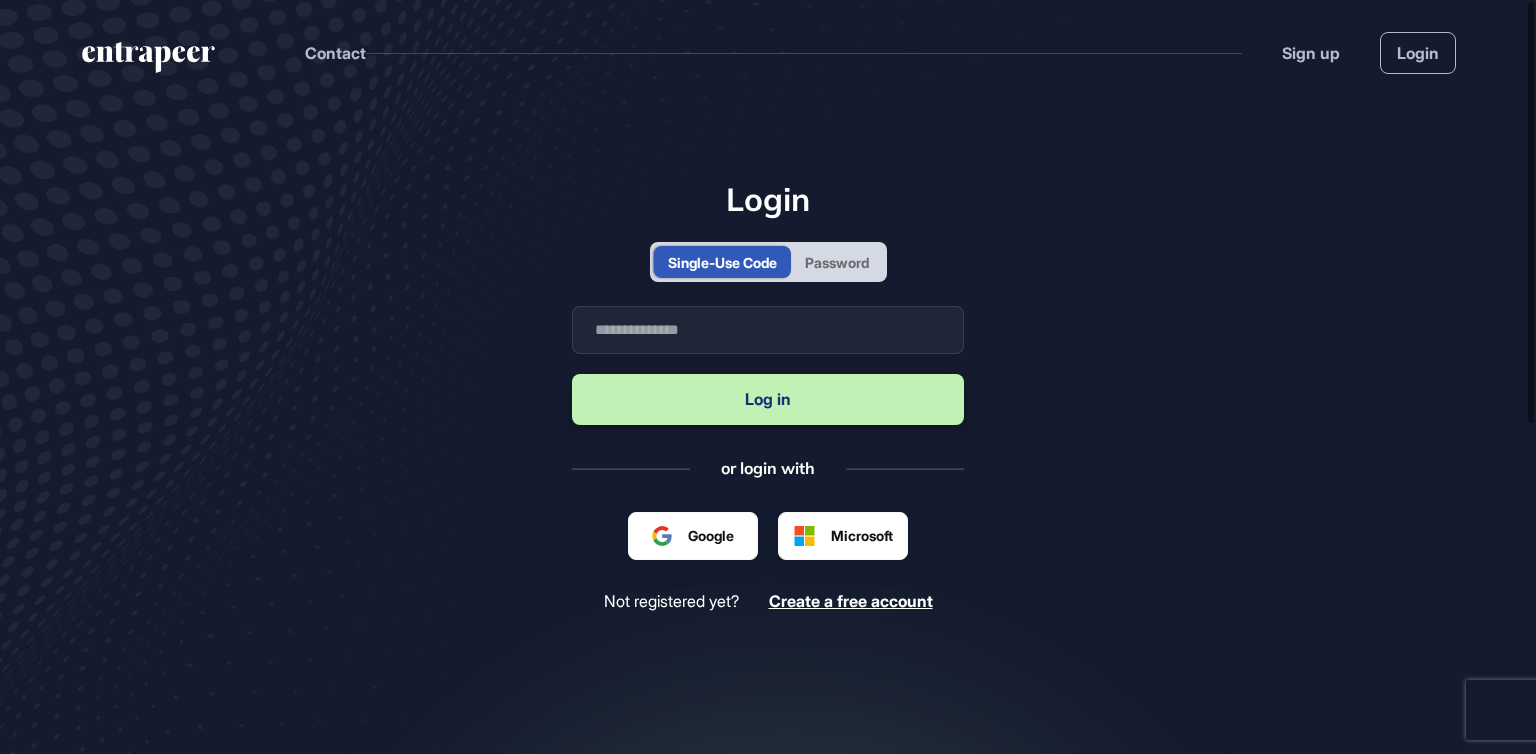 scroll, scrollTop: 0, scrollLeft: 0, axis: both 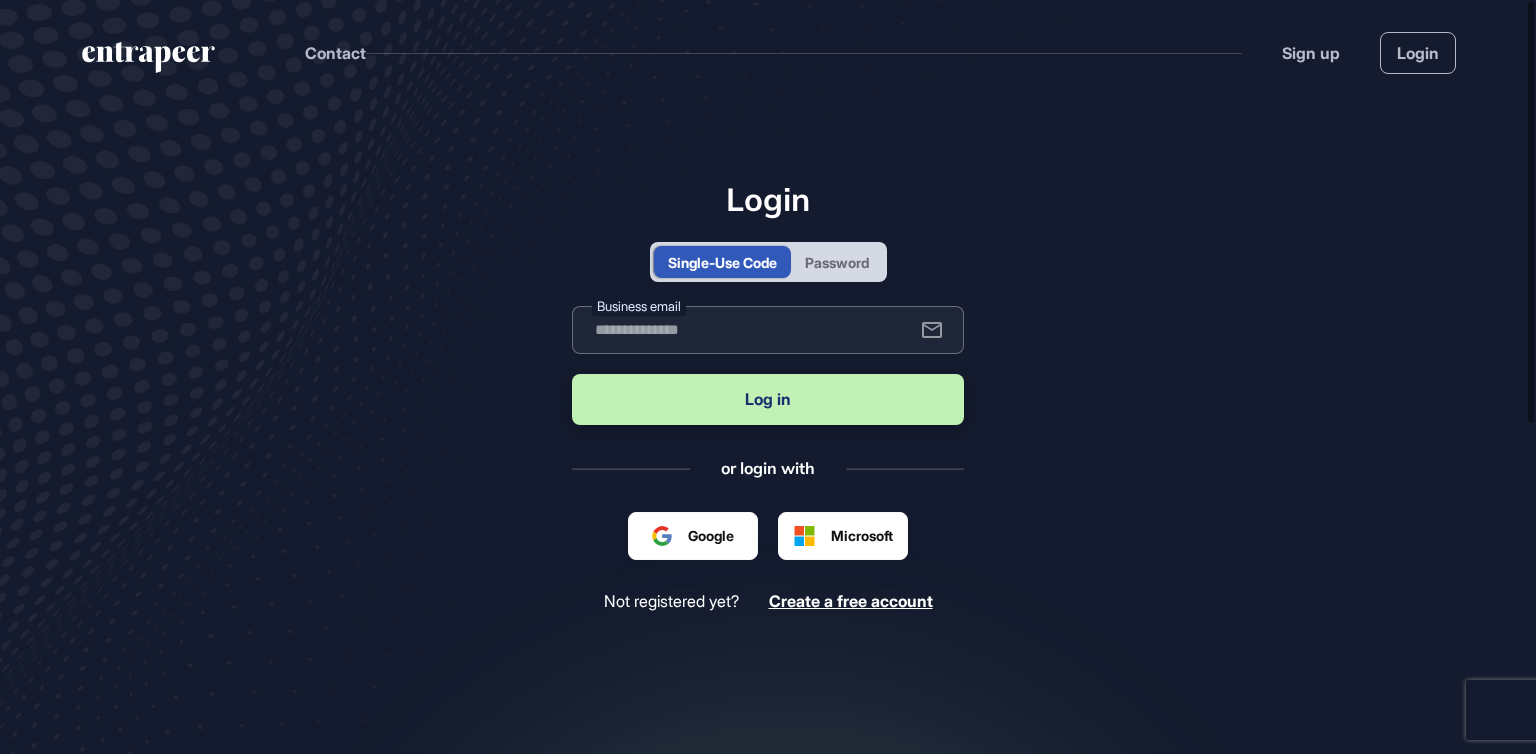 click at bounding box center [768, 330] 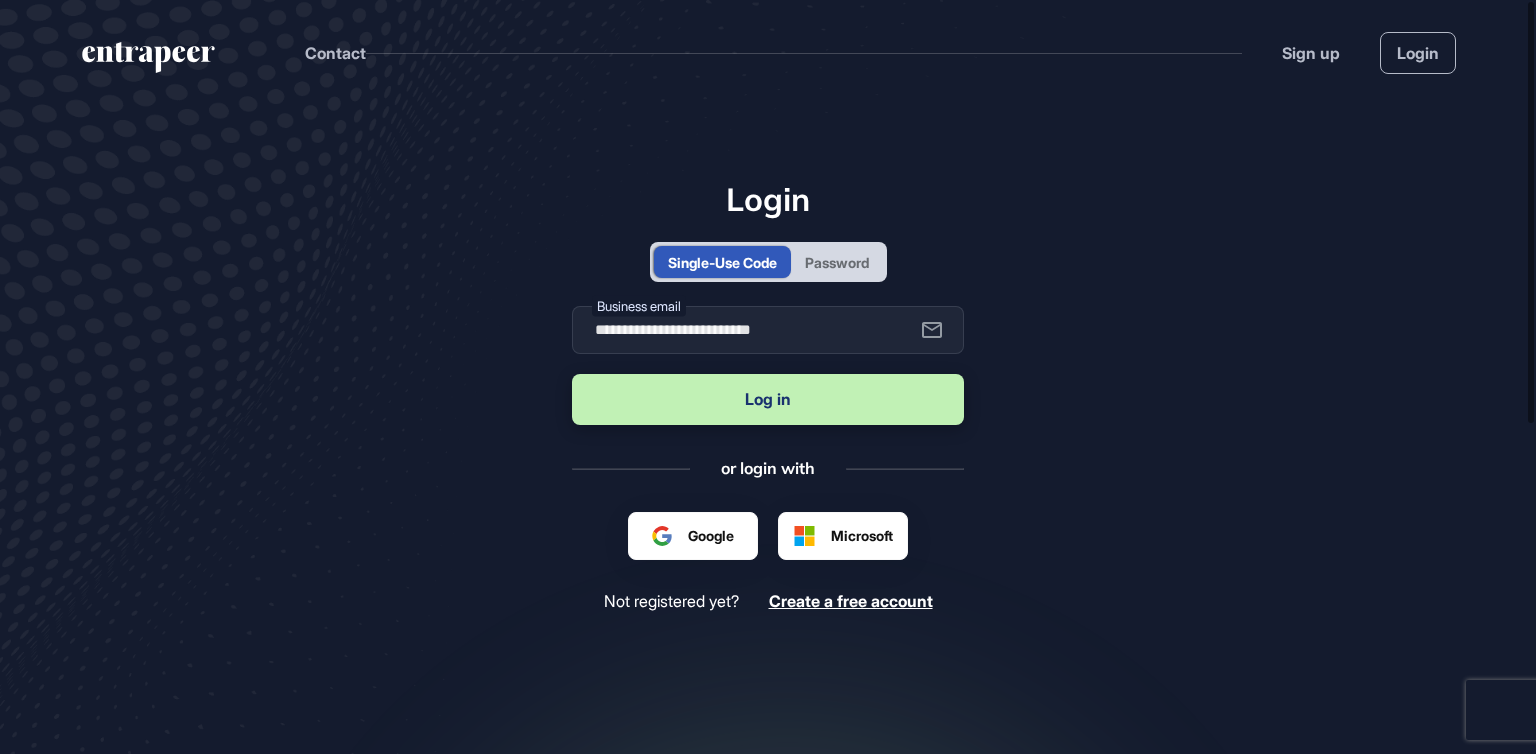 click on "Log in" at bounding box center (768, 399) 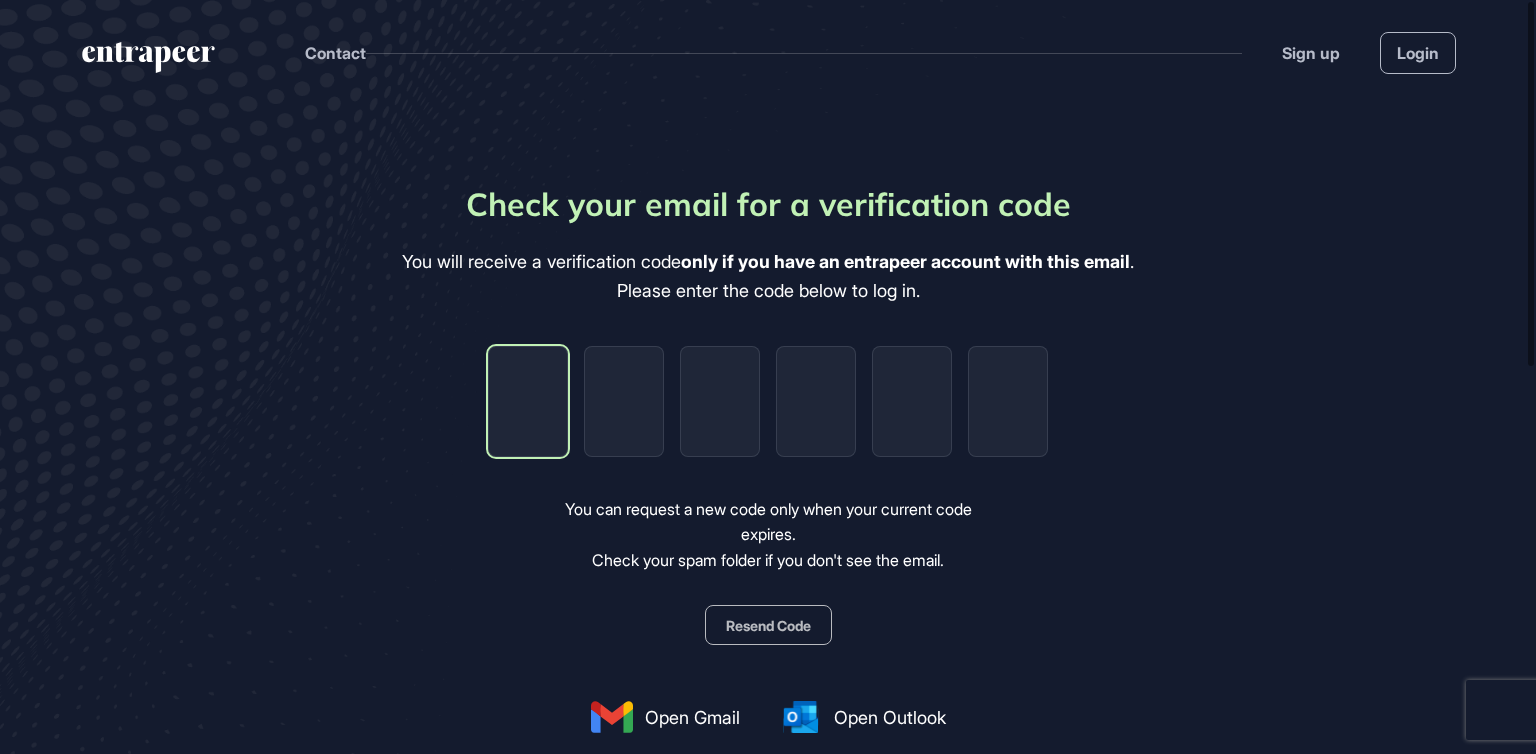 type on "*" 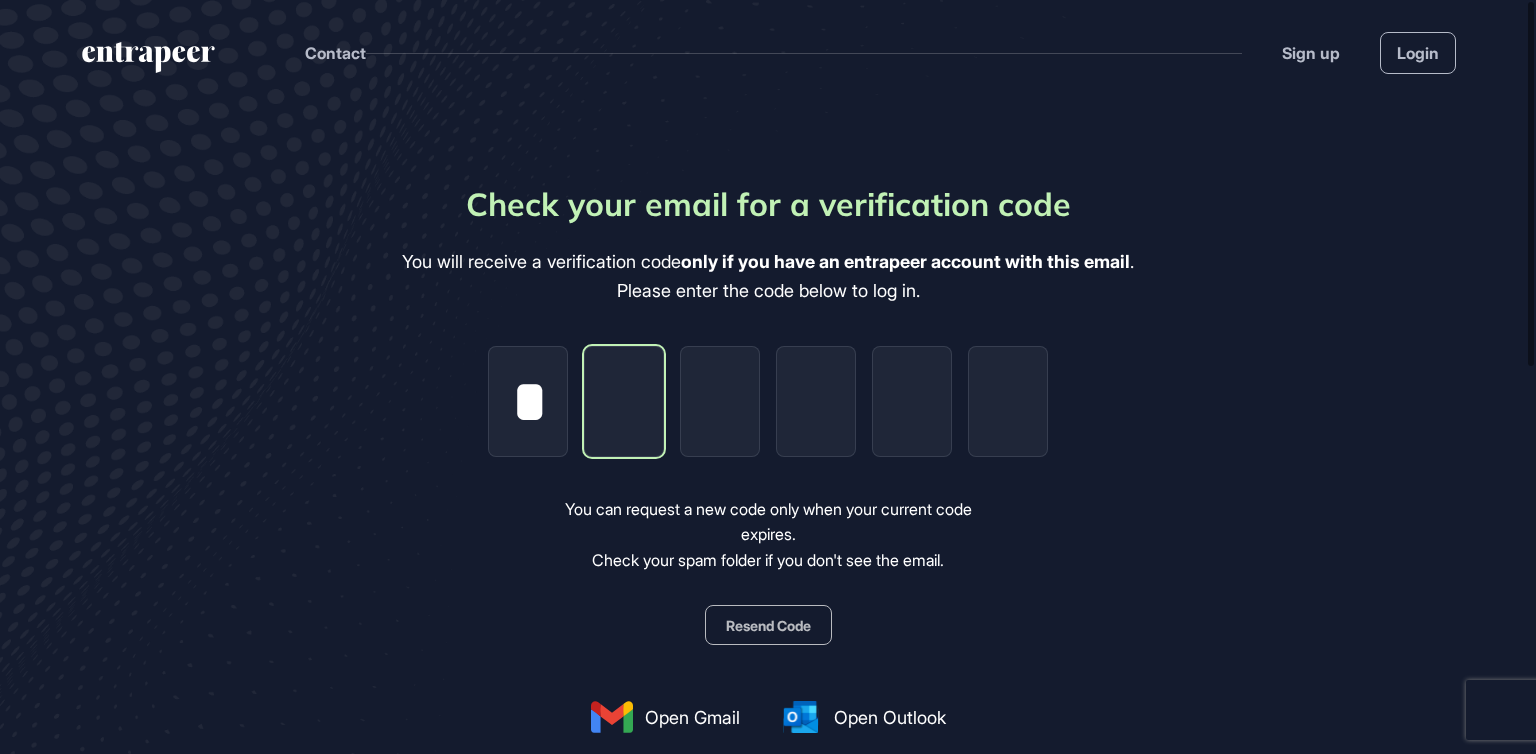 type on "*" 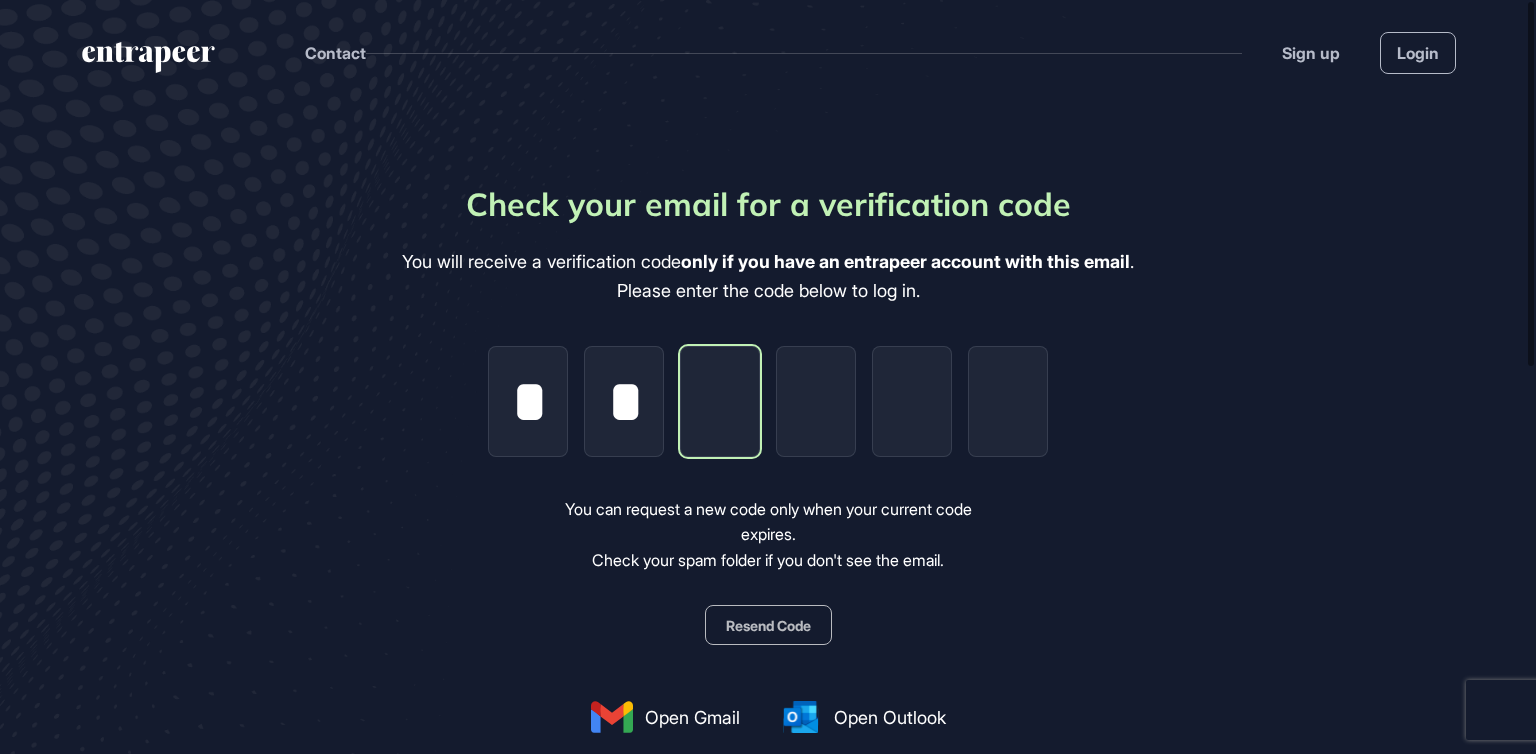 type on "*" 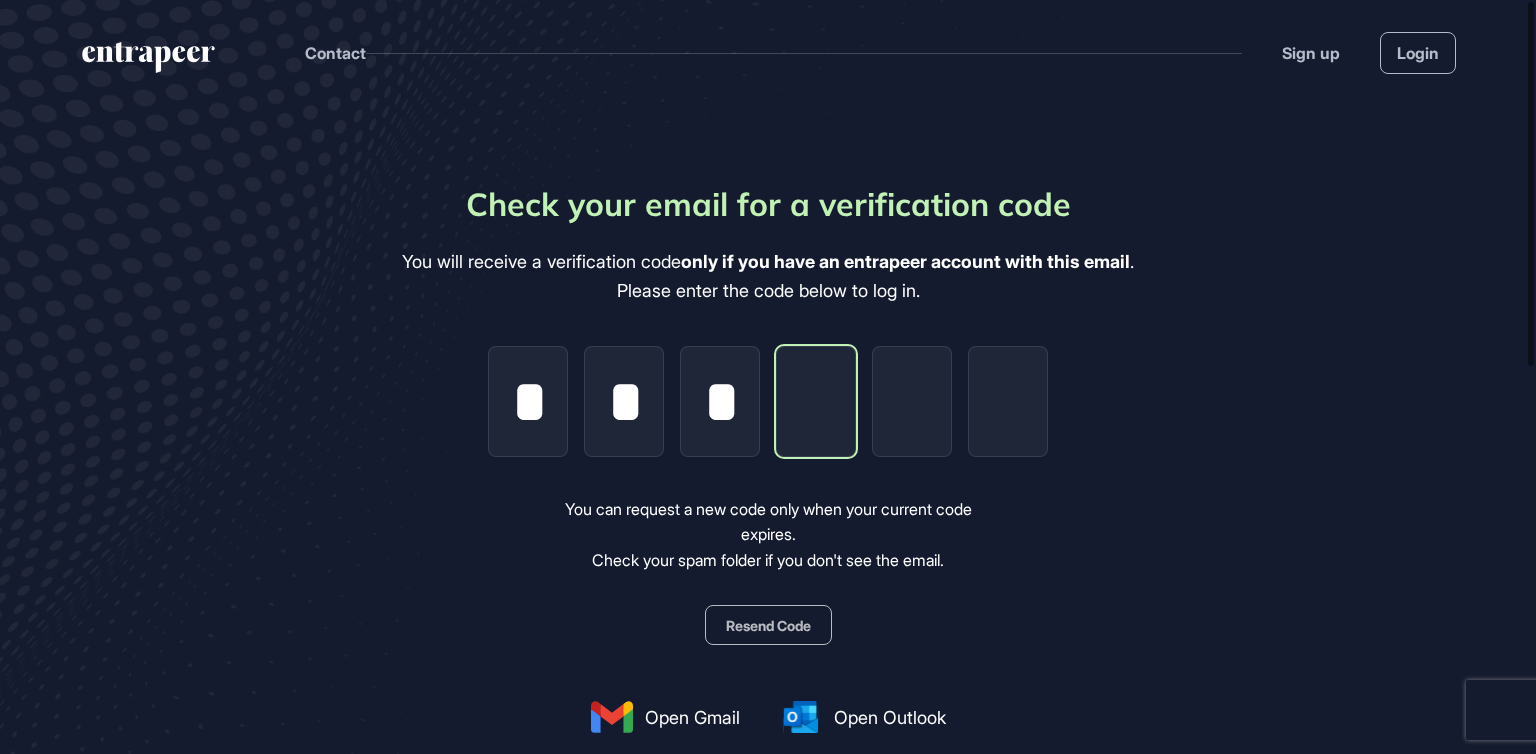 type on "*" 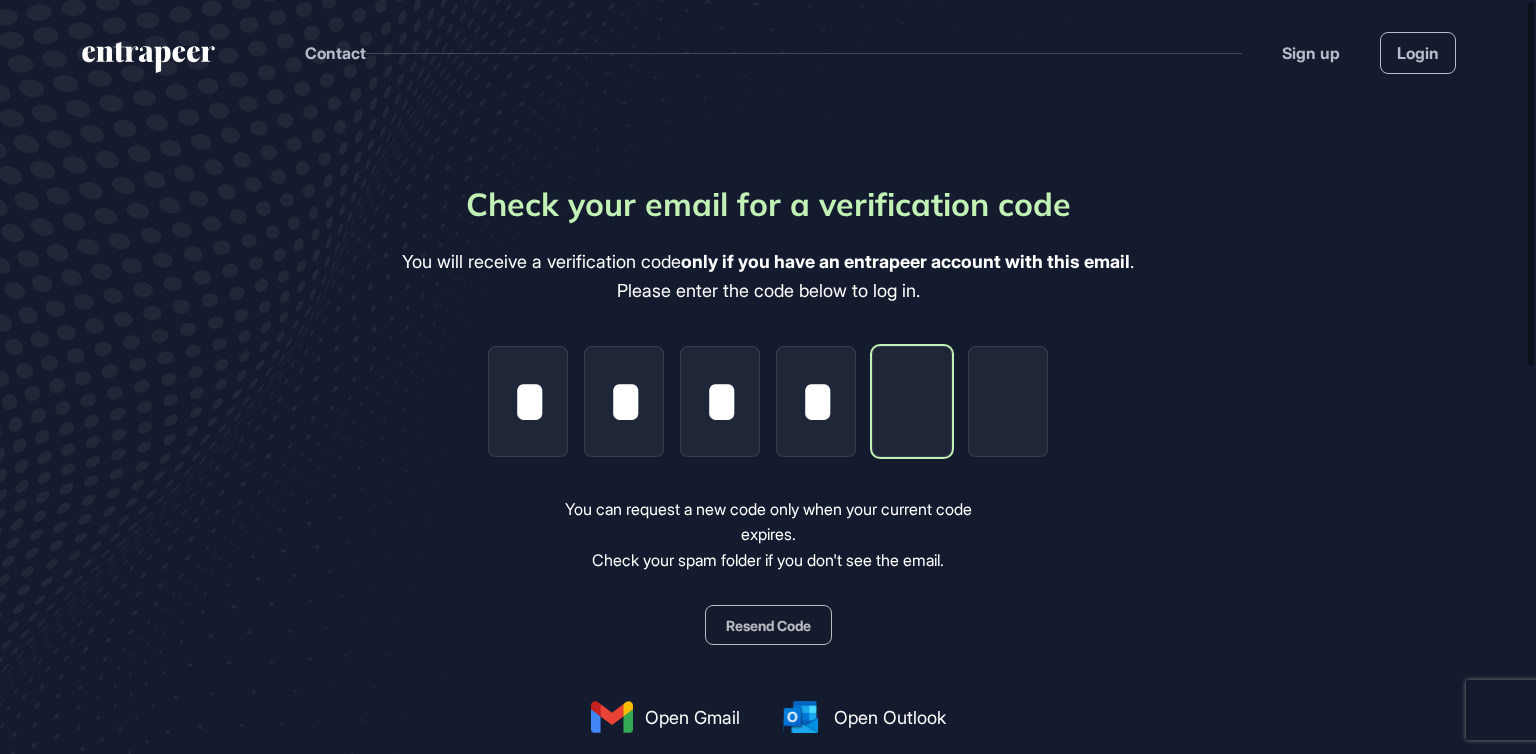 type on "*" 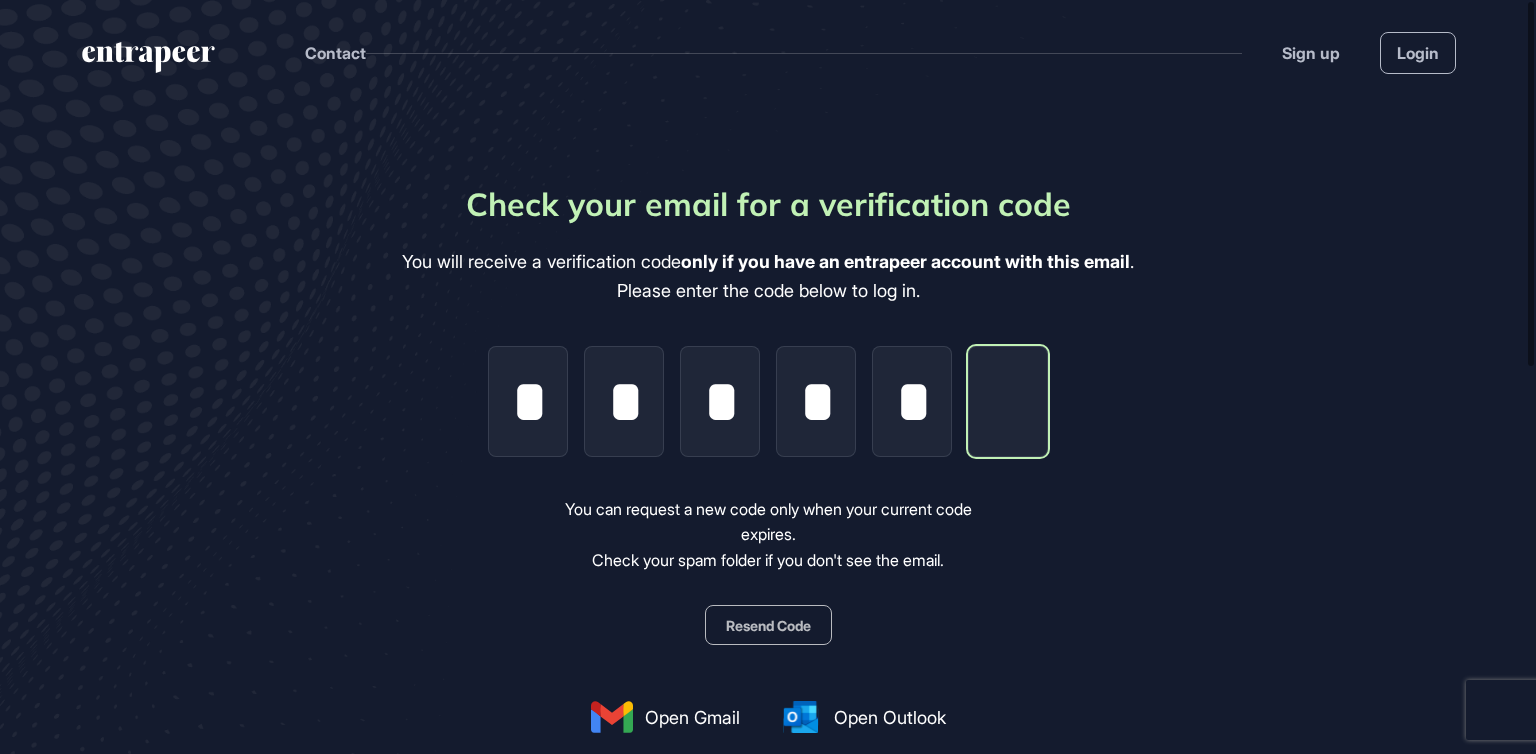 type on "*" 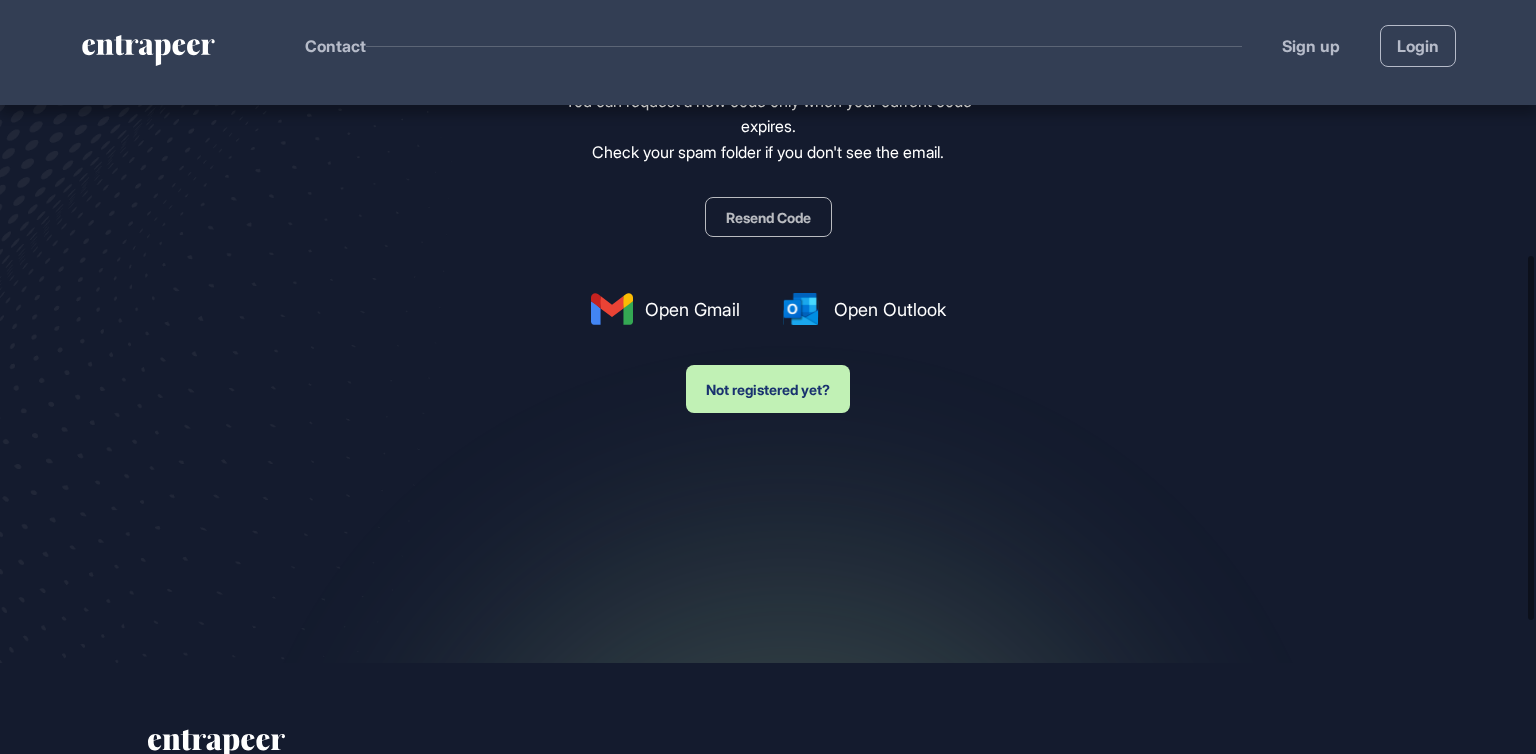 scroll, scrollTop: 600, scrollLeft: 0, axis: vertical 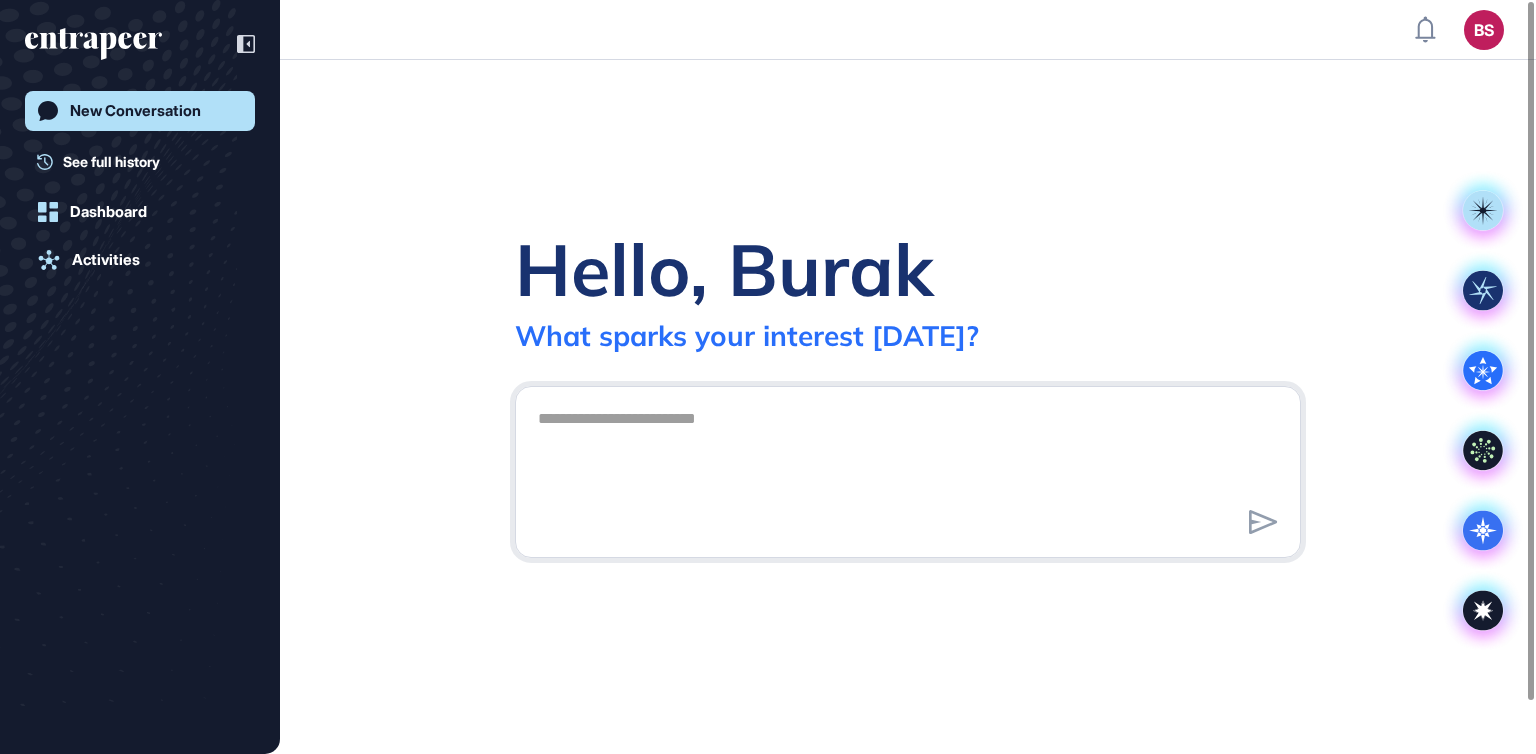 click on "See full history" at bounding box center [111, 161] 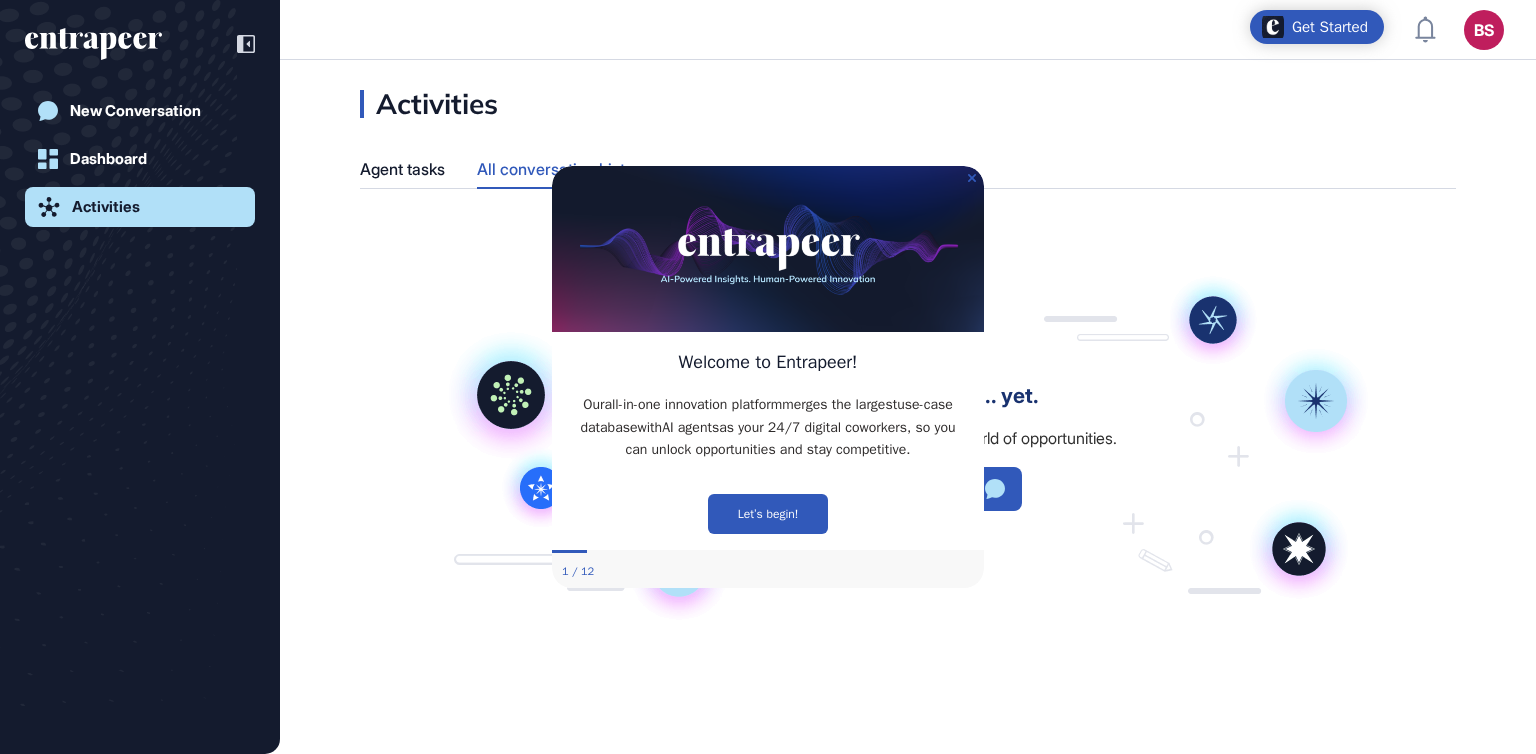 click 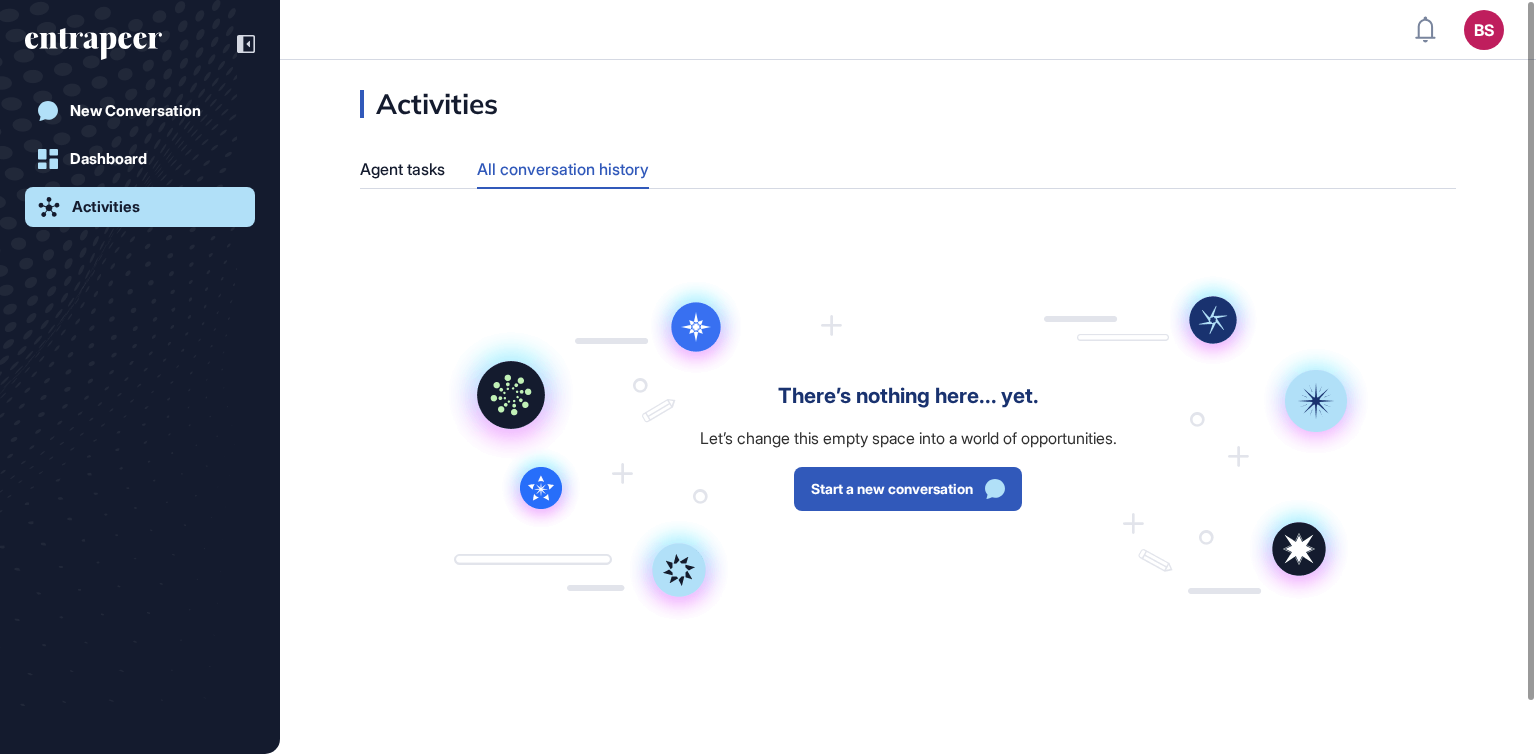 click on "Agent tasks" at bounding box center (402, 169) 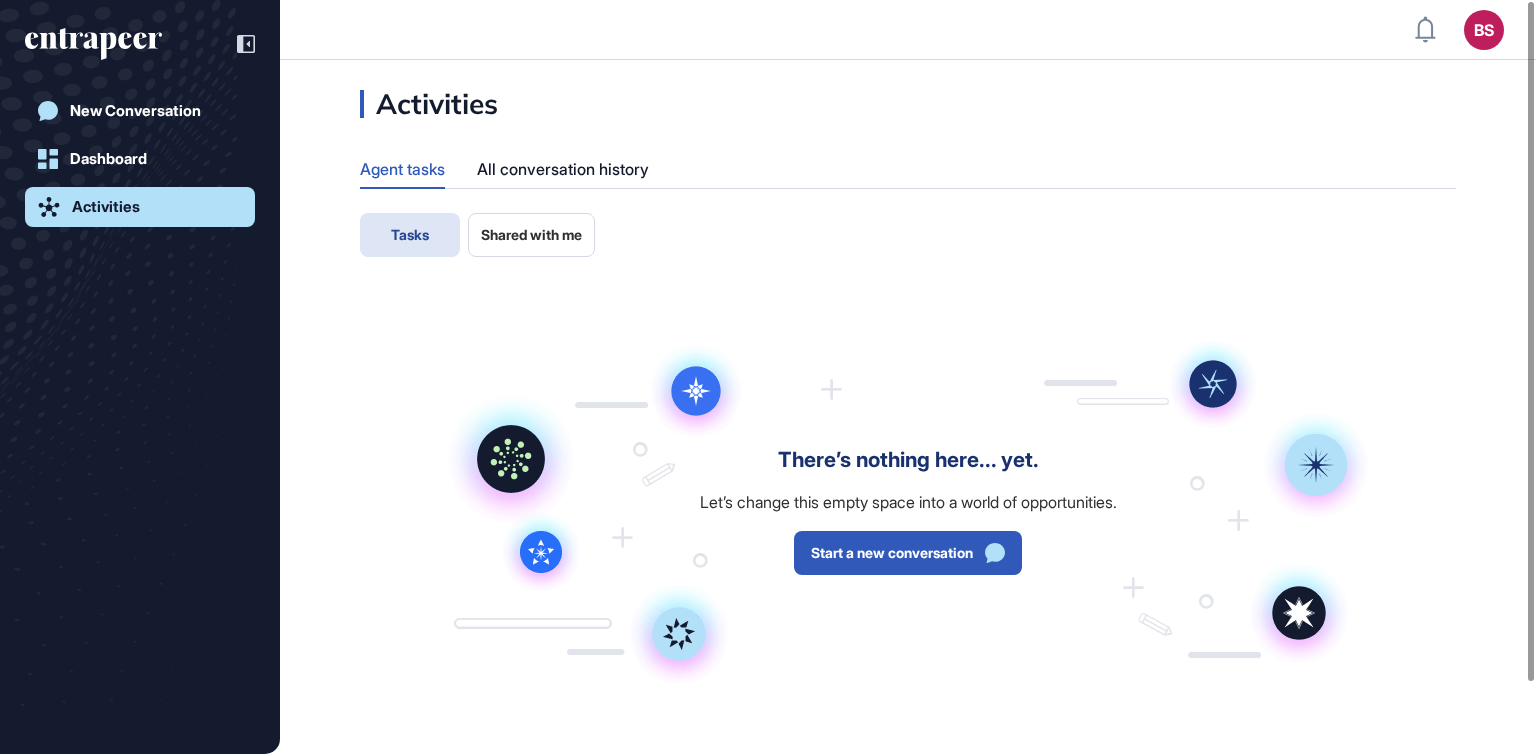click on "Shared with me" at bounding box center [531, 235] 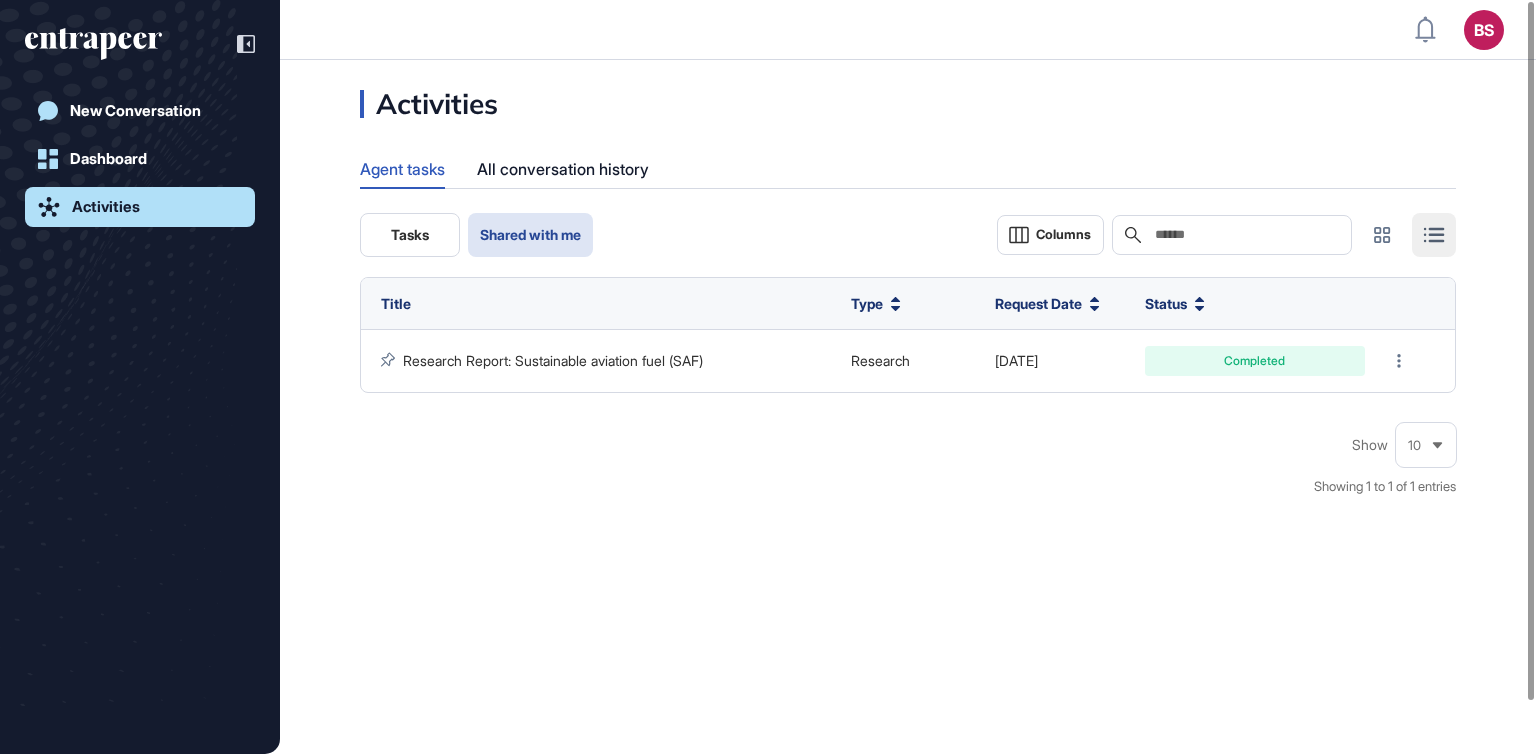click on "Completed" at bounding box center (1255, 361) 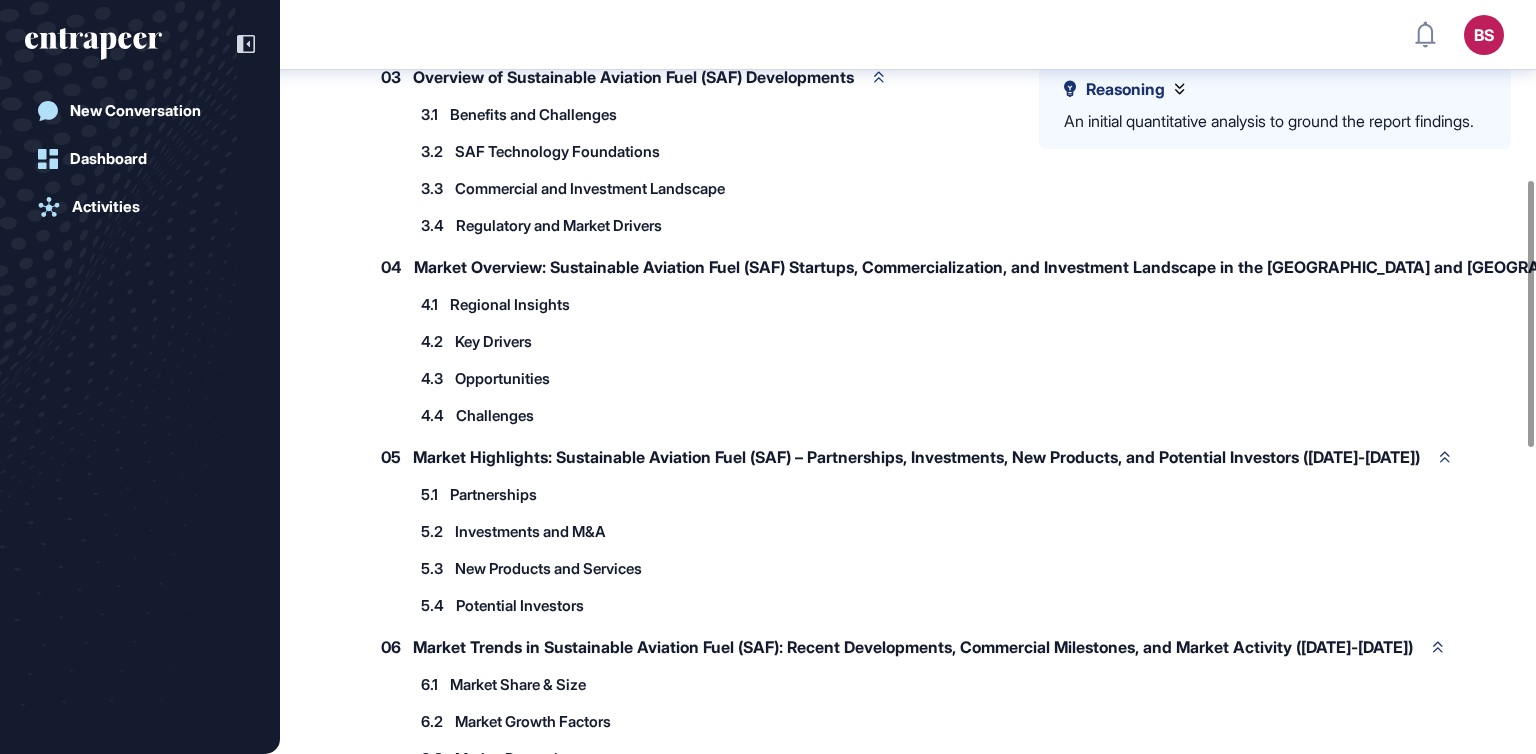scroll, scrollTop: 0, scrollLeft: 0, axis: both 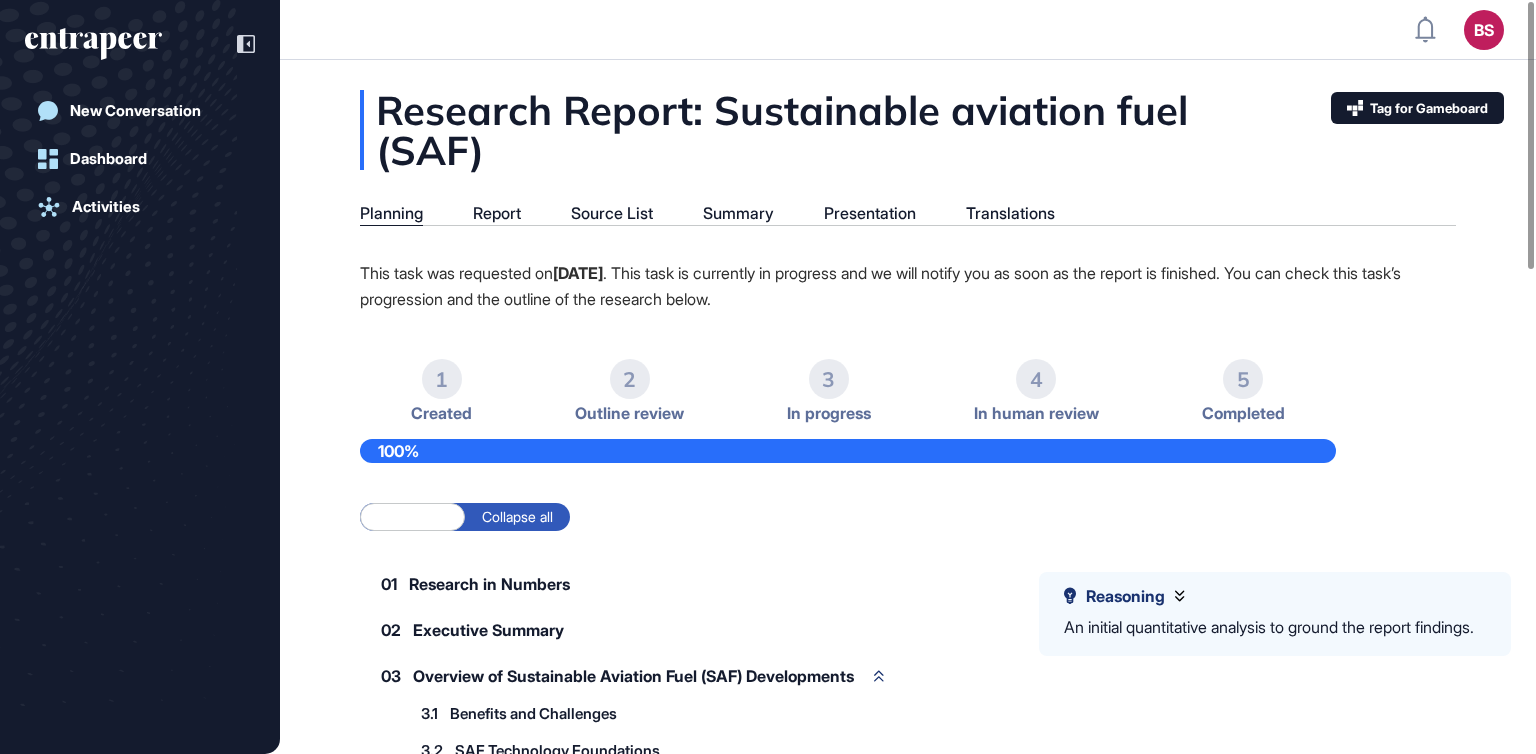 click on "Dashboard" at bounding box center [108, 159] 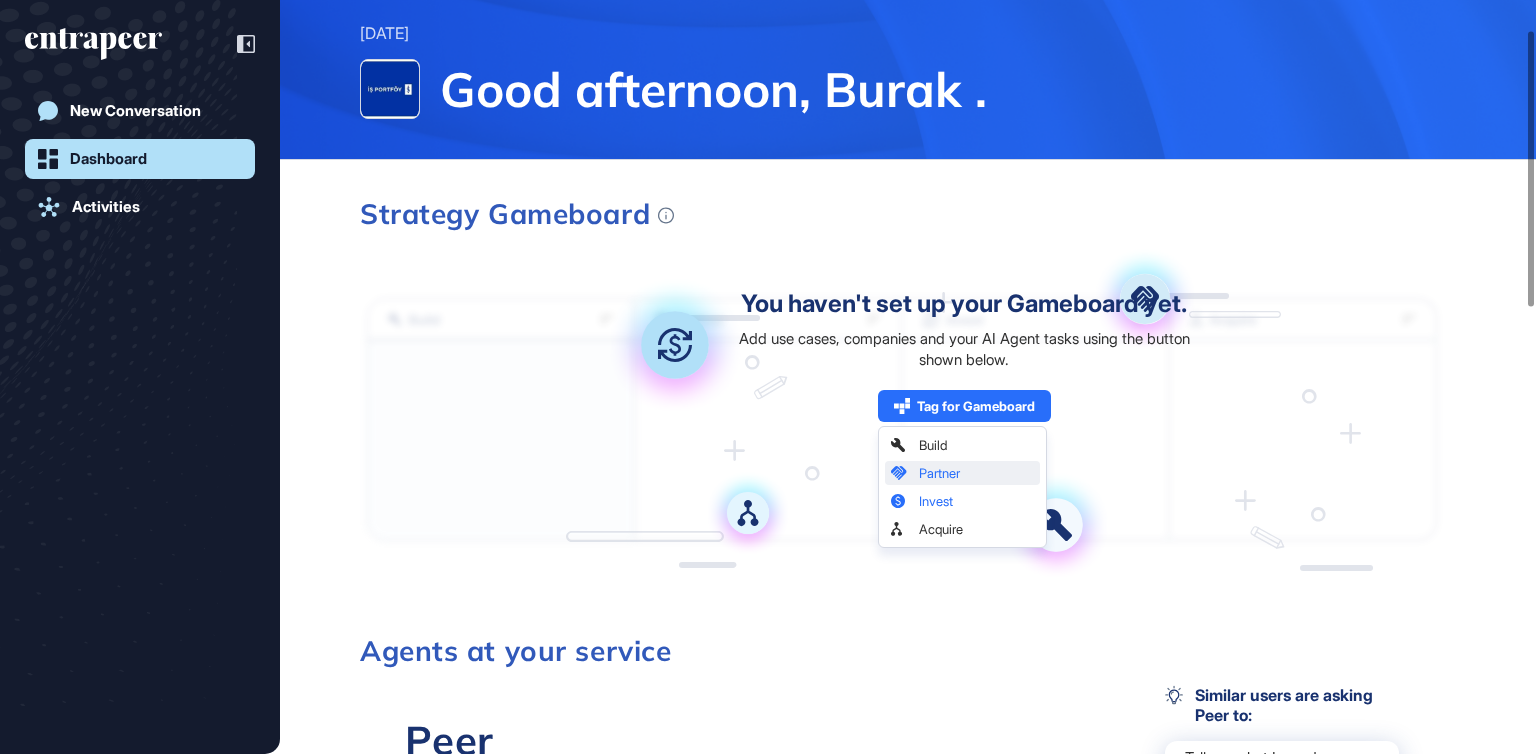 scroll, scrollTop: 0, scrollLeft: 0, axis: both 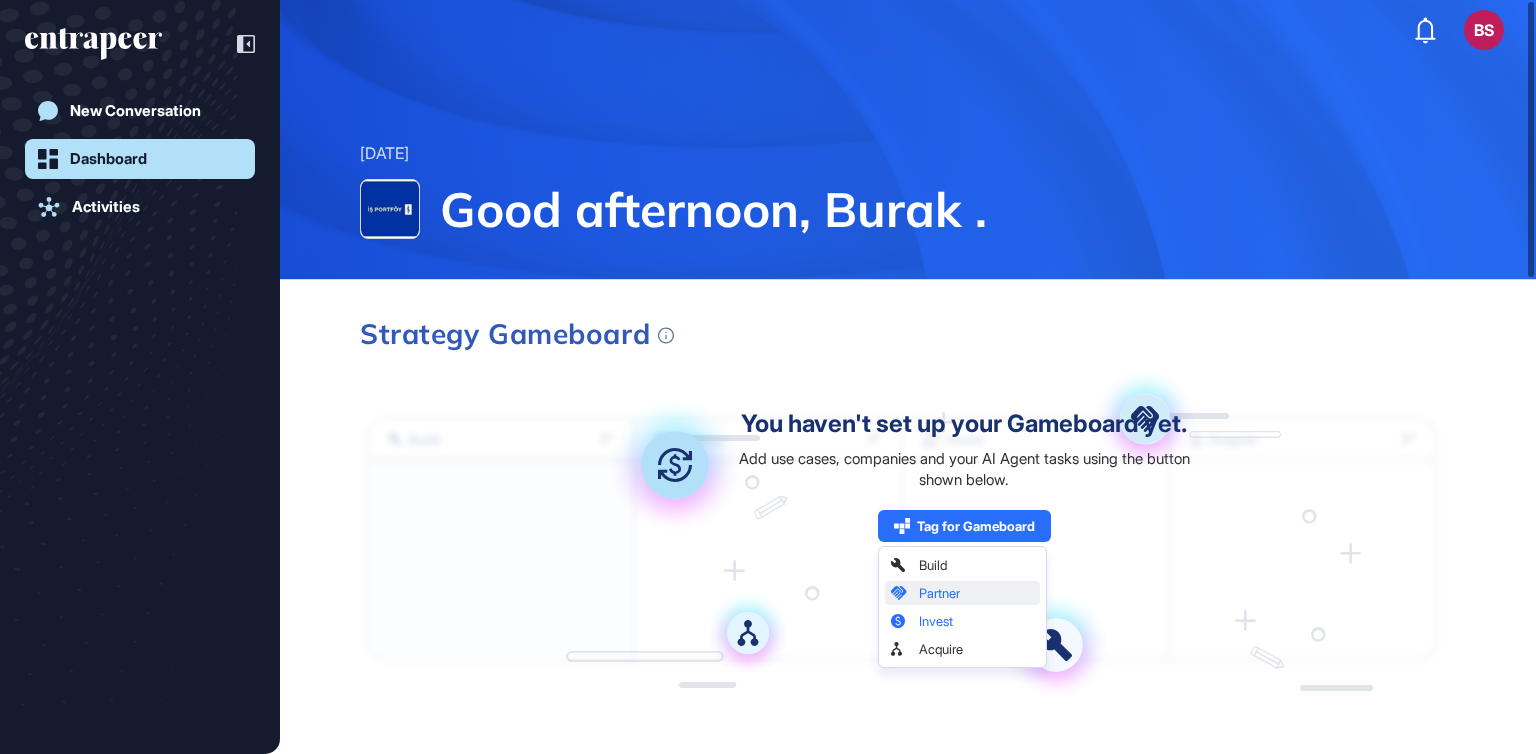 click on "Activities" at bounding box center (106, 207) 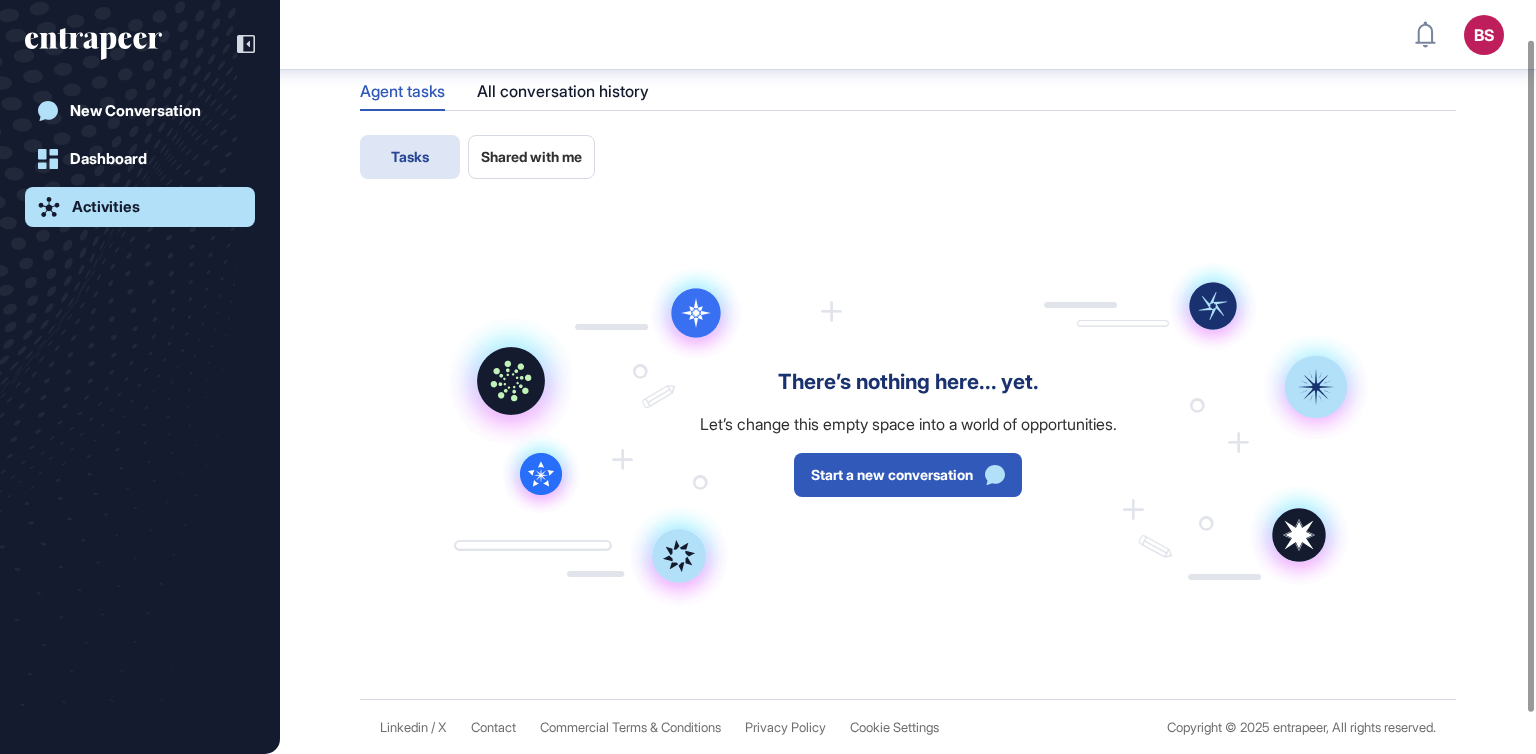scroll, scrollTop: 0, scrollLeft: 0, axis: both 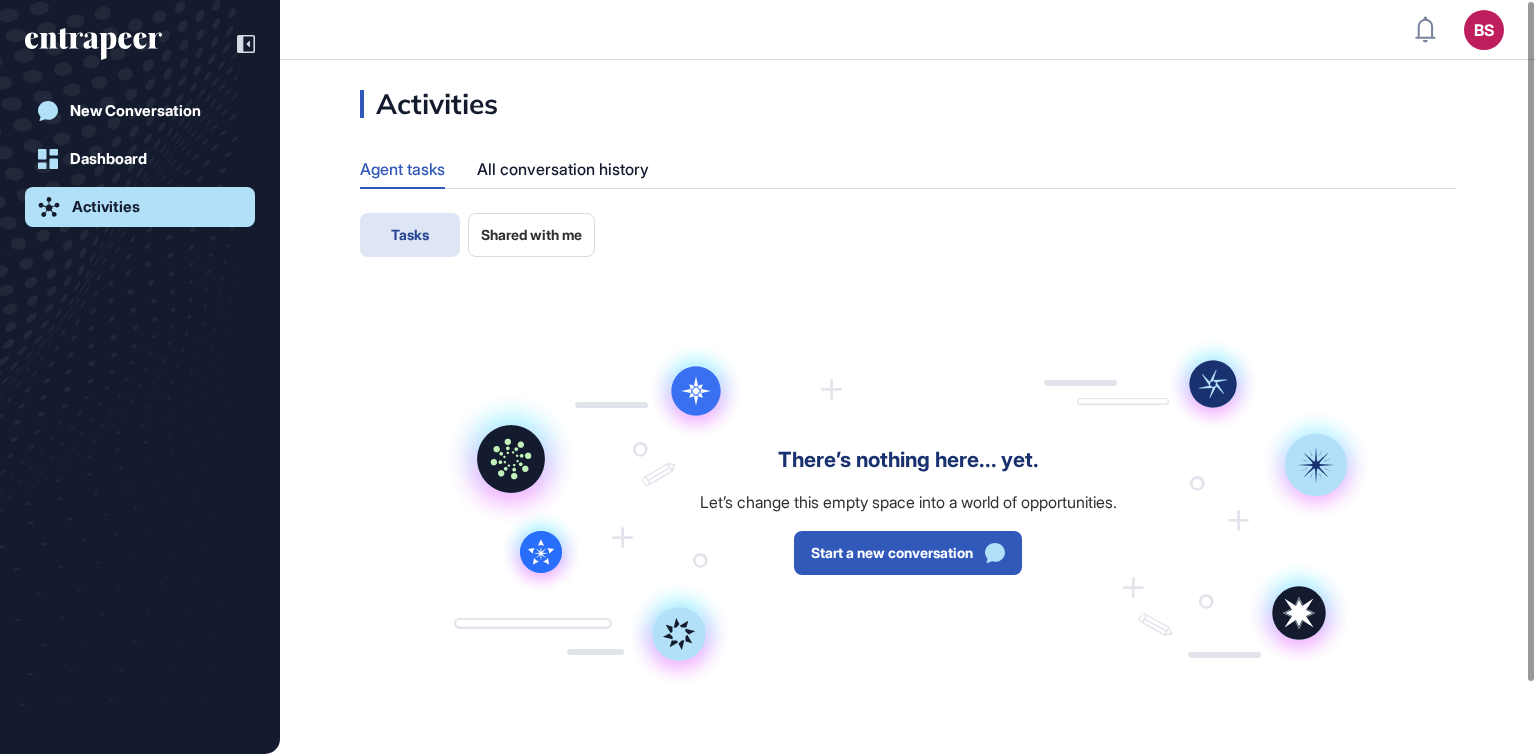 click on "Dashboard" at bounding box center (108, 159) 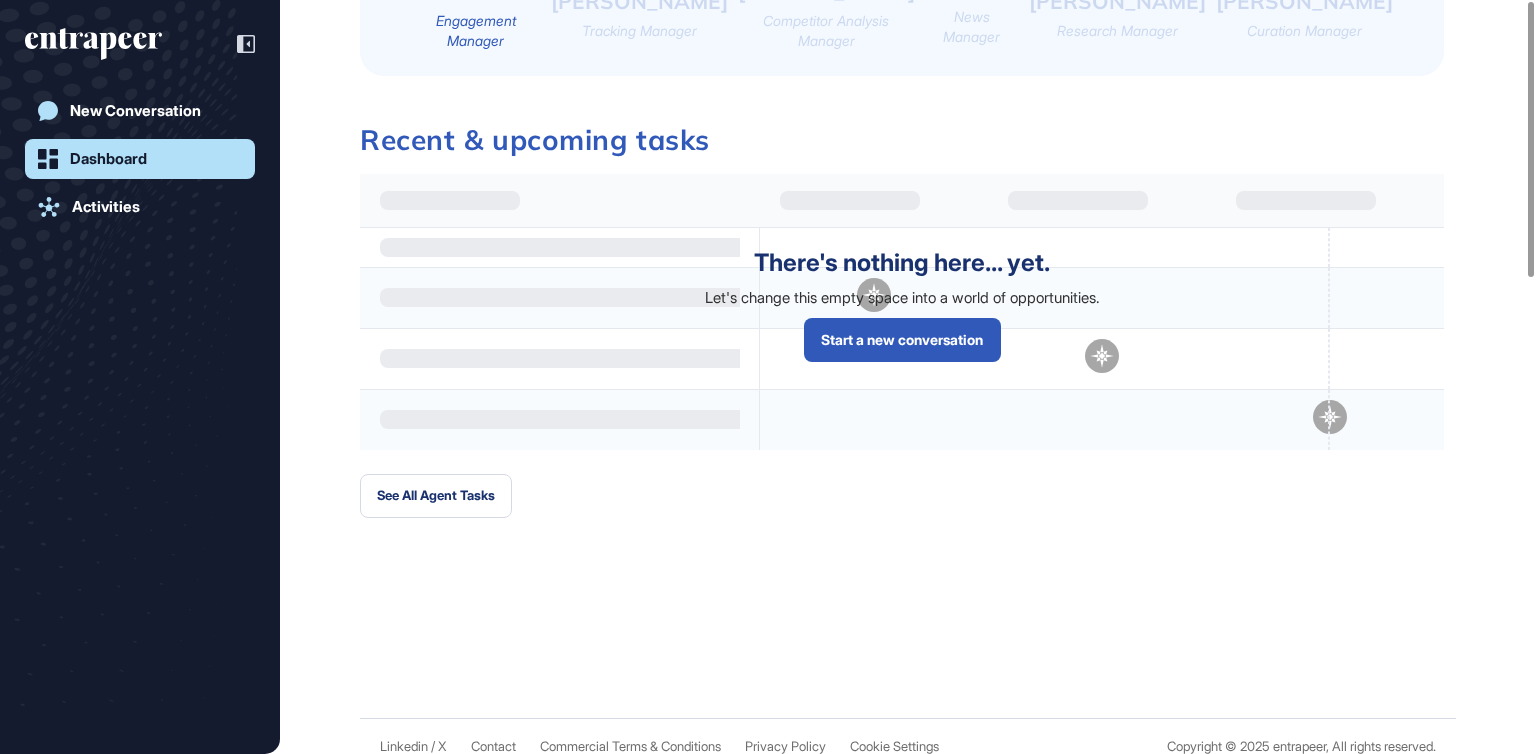 scroll, scrollTop: 0, scrollLeft: 0, axis: both 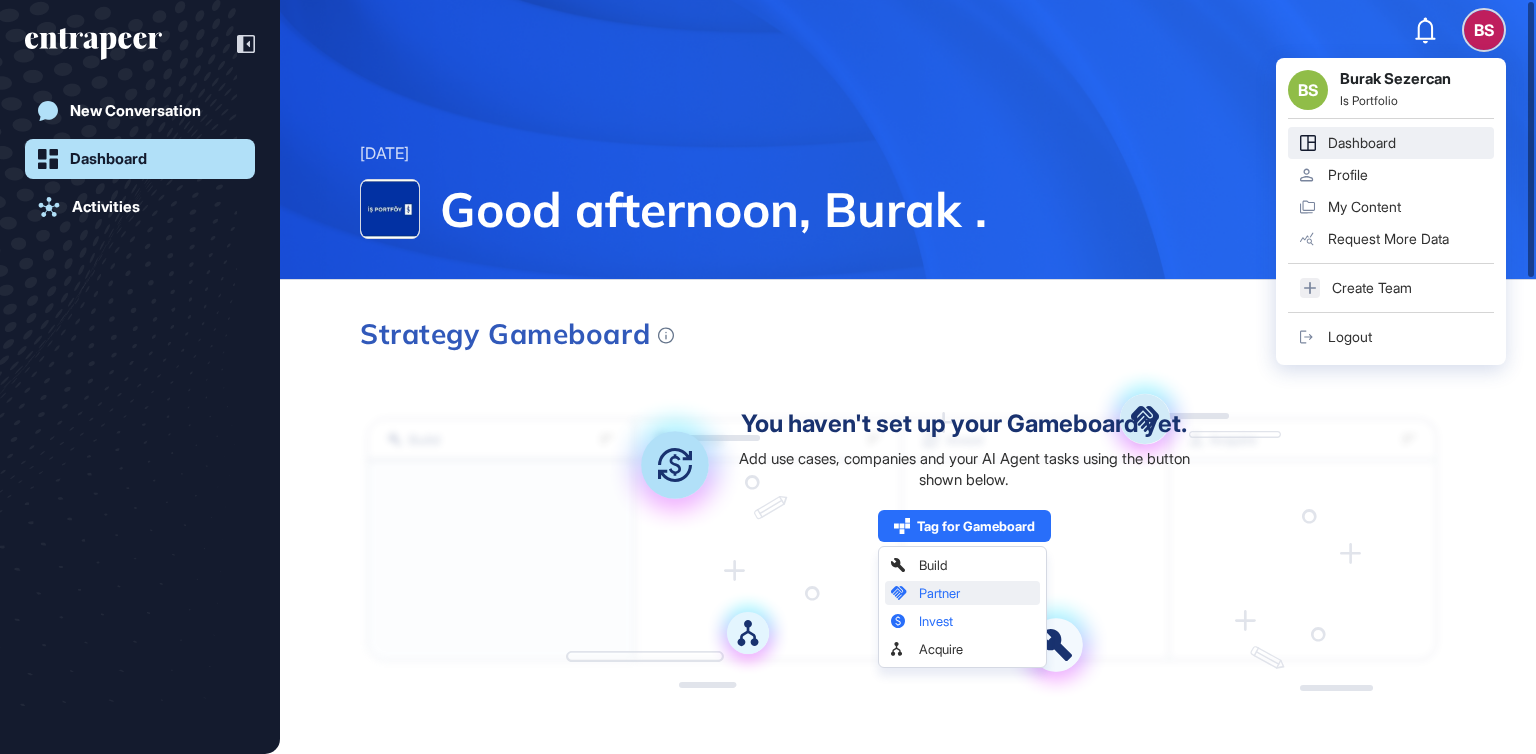 click on "My Content" at bounding box center [1364, 207] 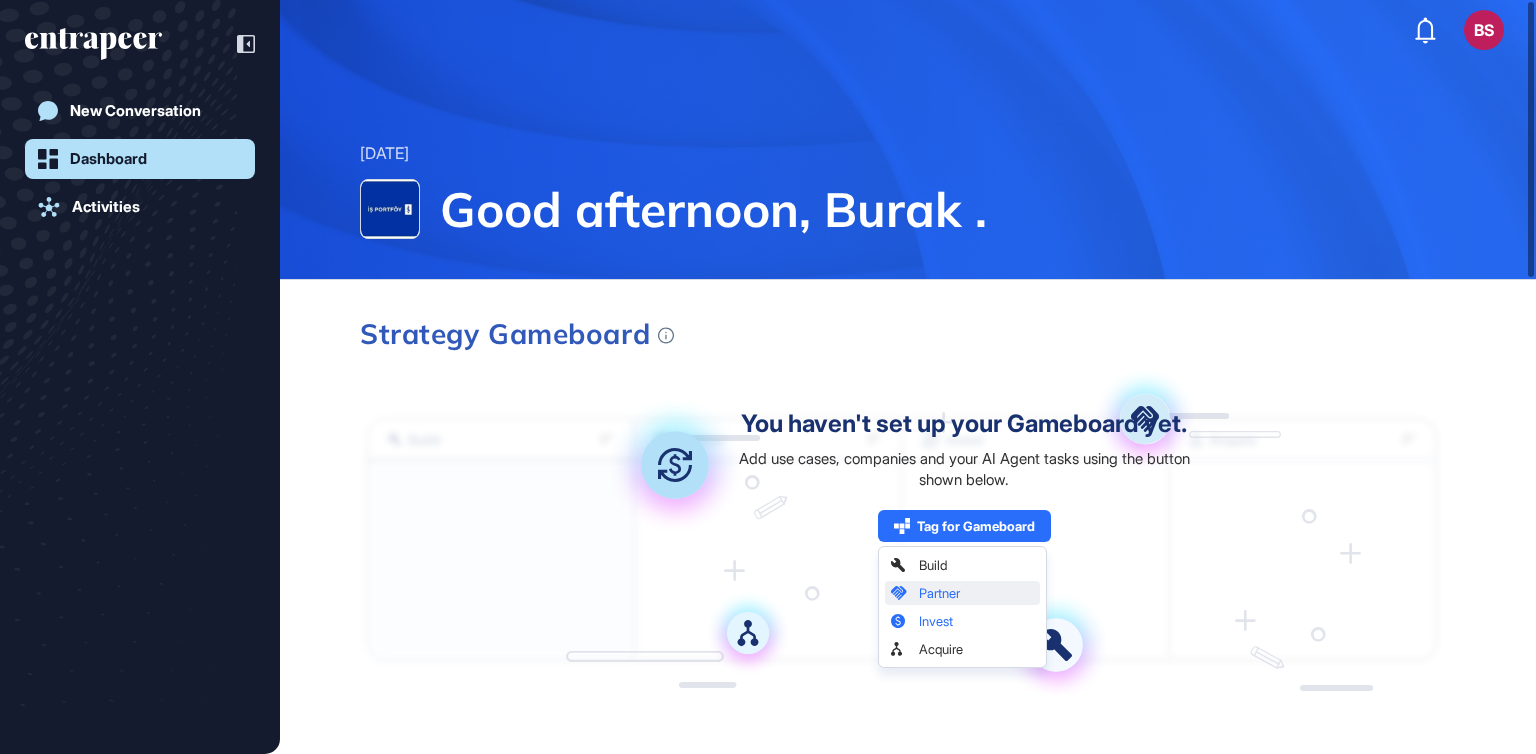 click on "New Conversation" at bounding box center (135, 111) 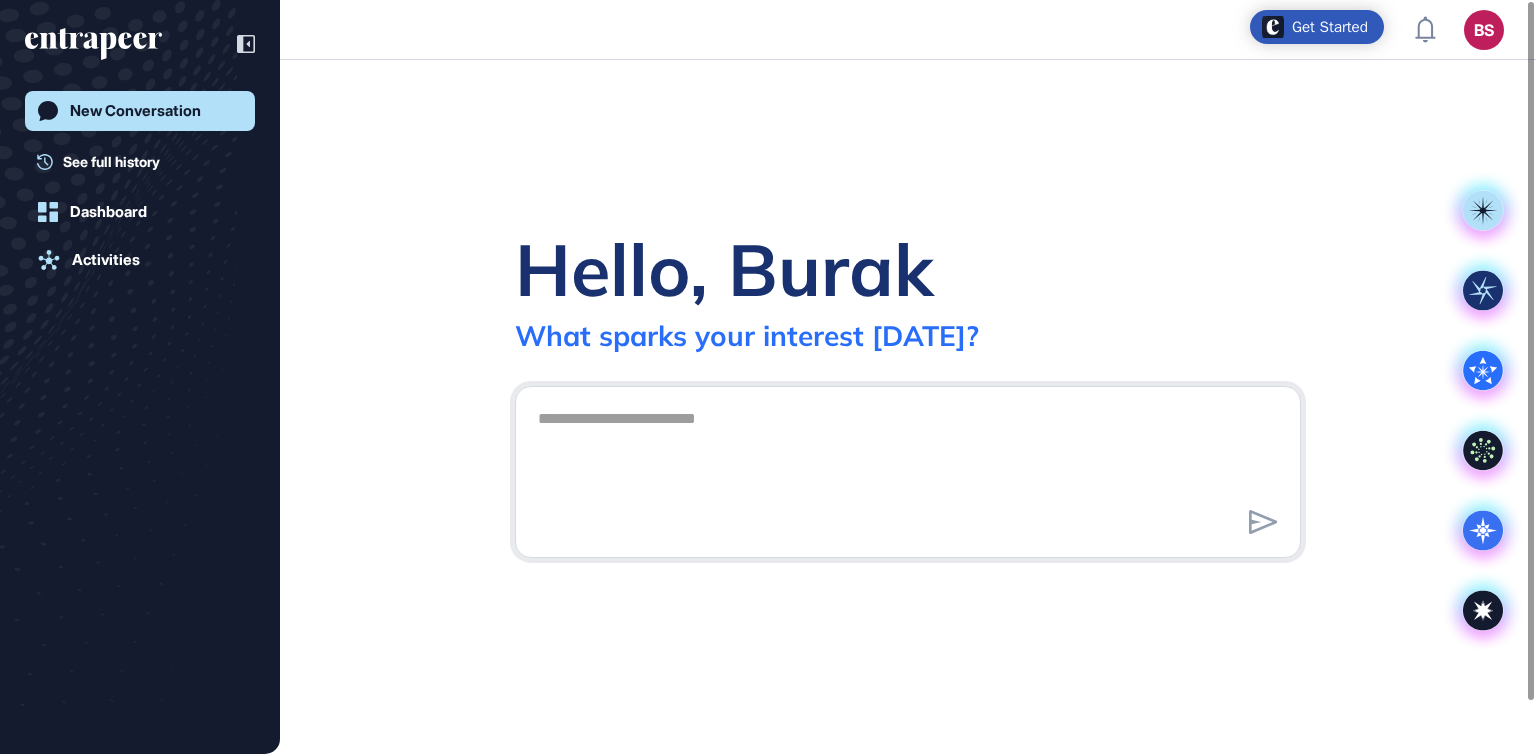 click 